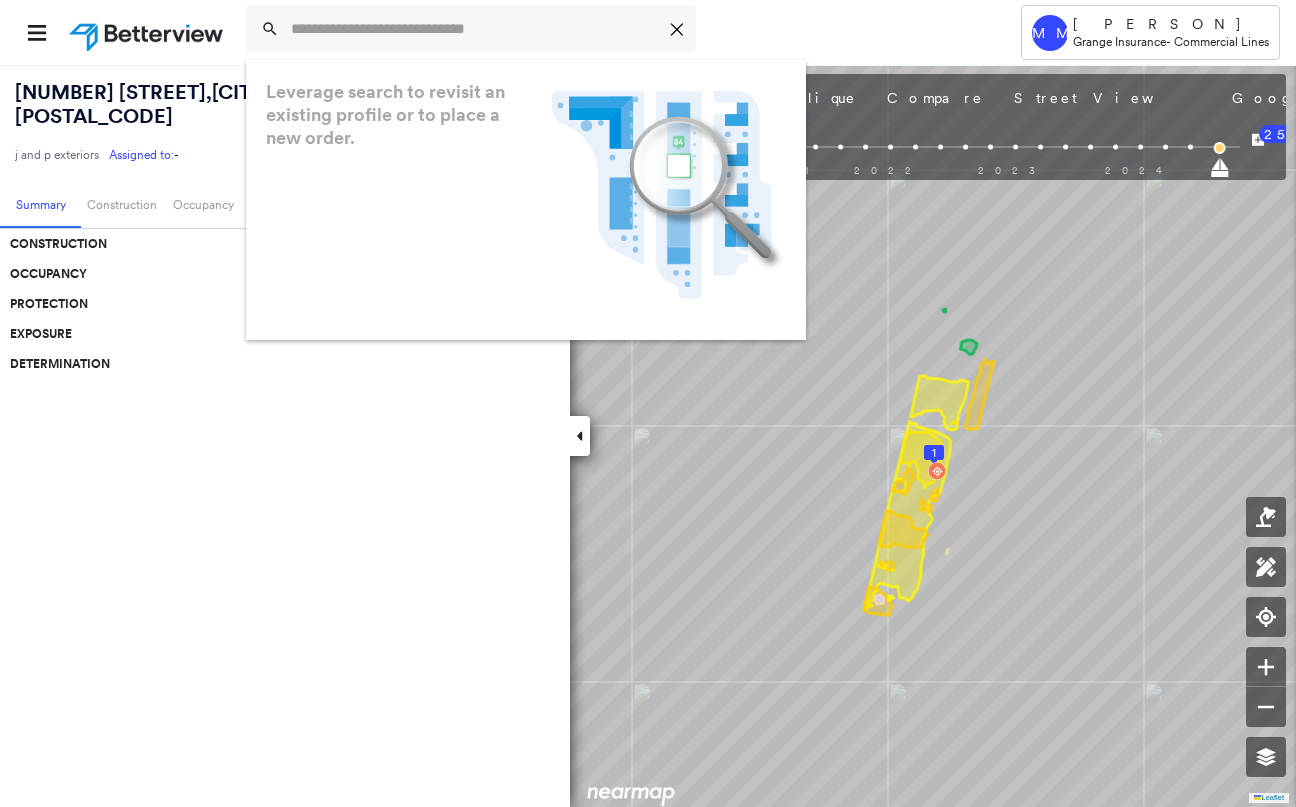 scroll, scrollTop: 0, scrollLeft: 0, axis: both 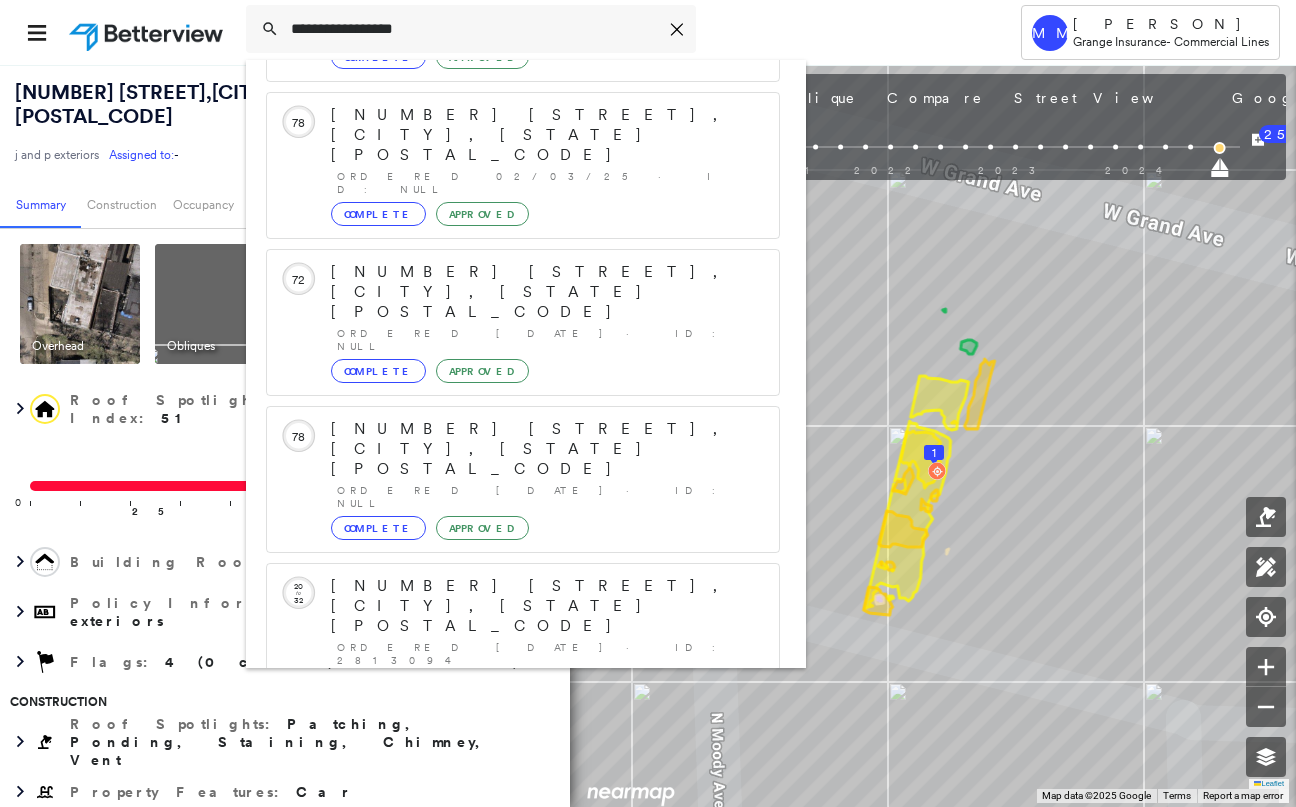 type on "**********" 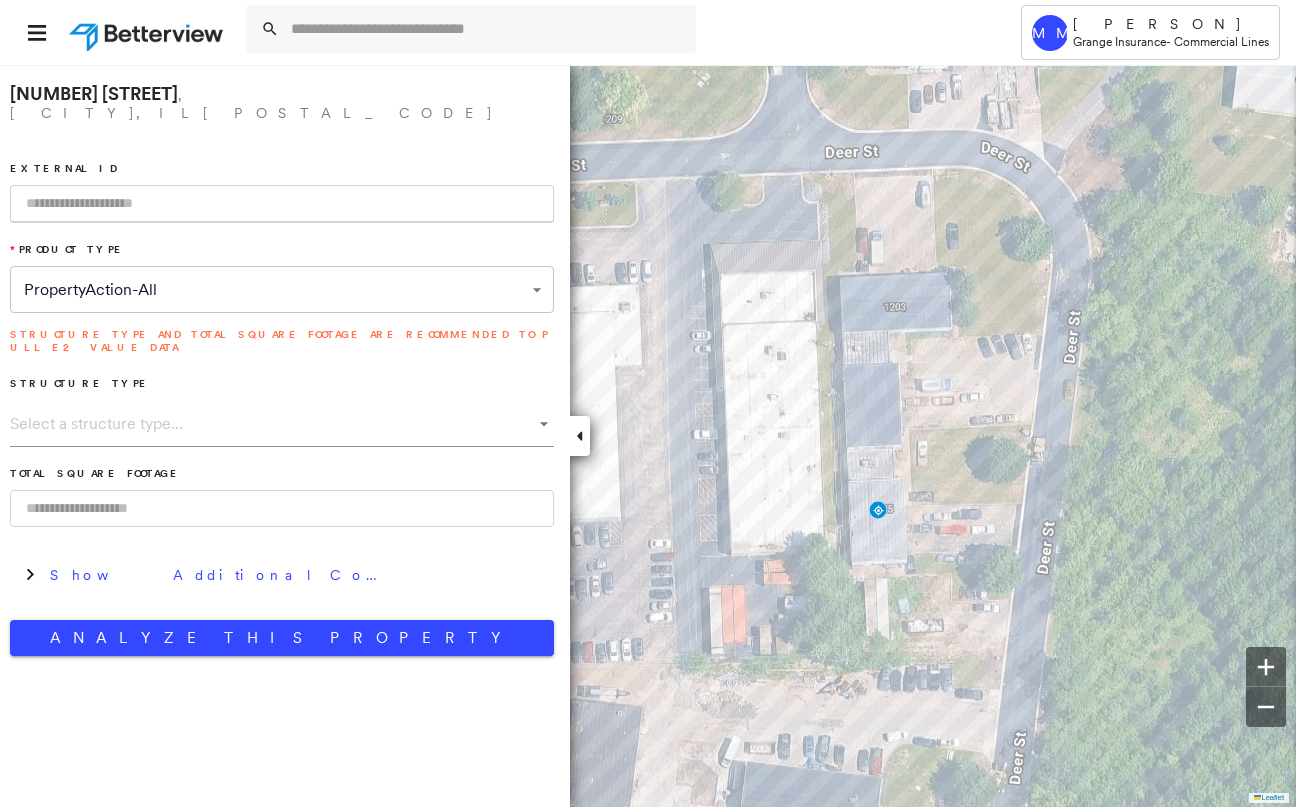click at bounding box center (282, 204) 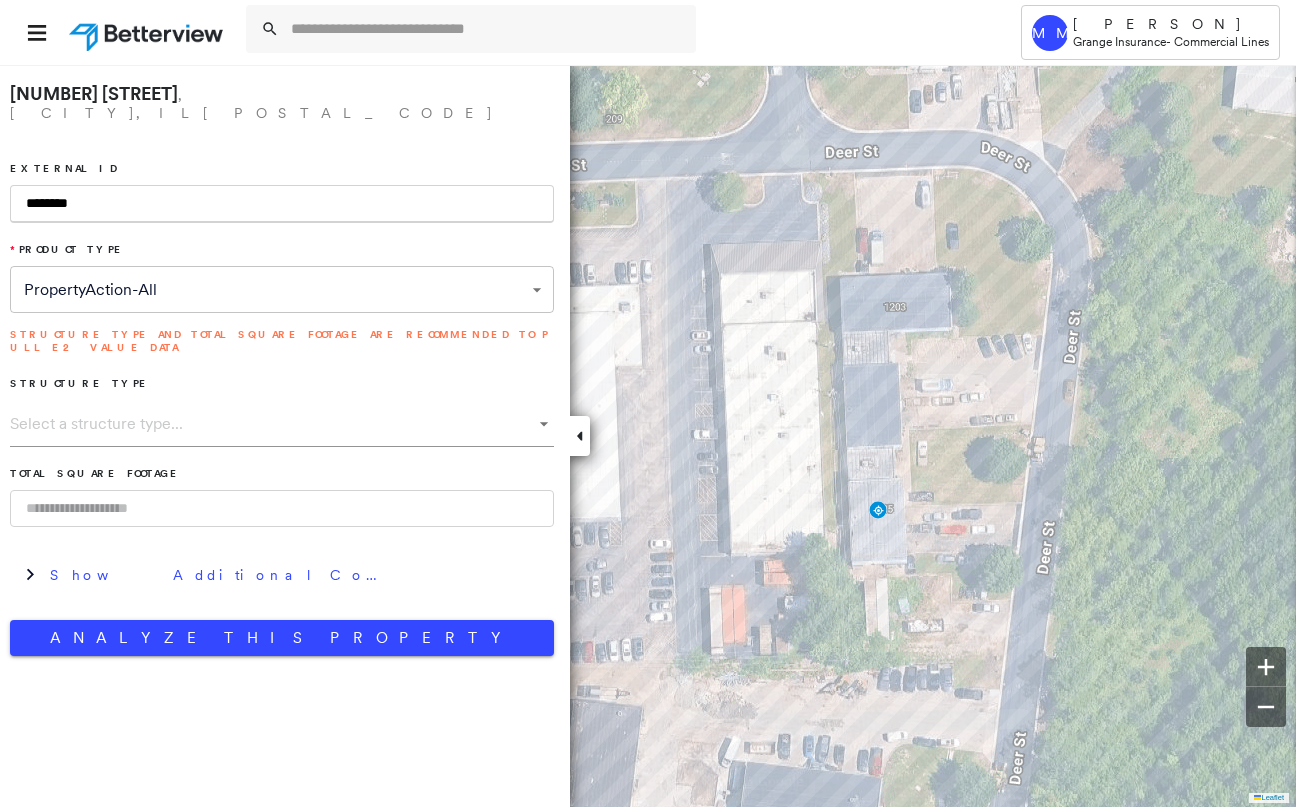 type on "********" 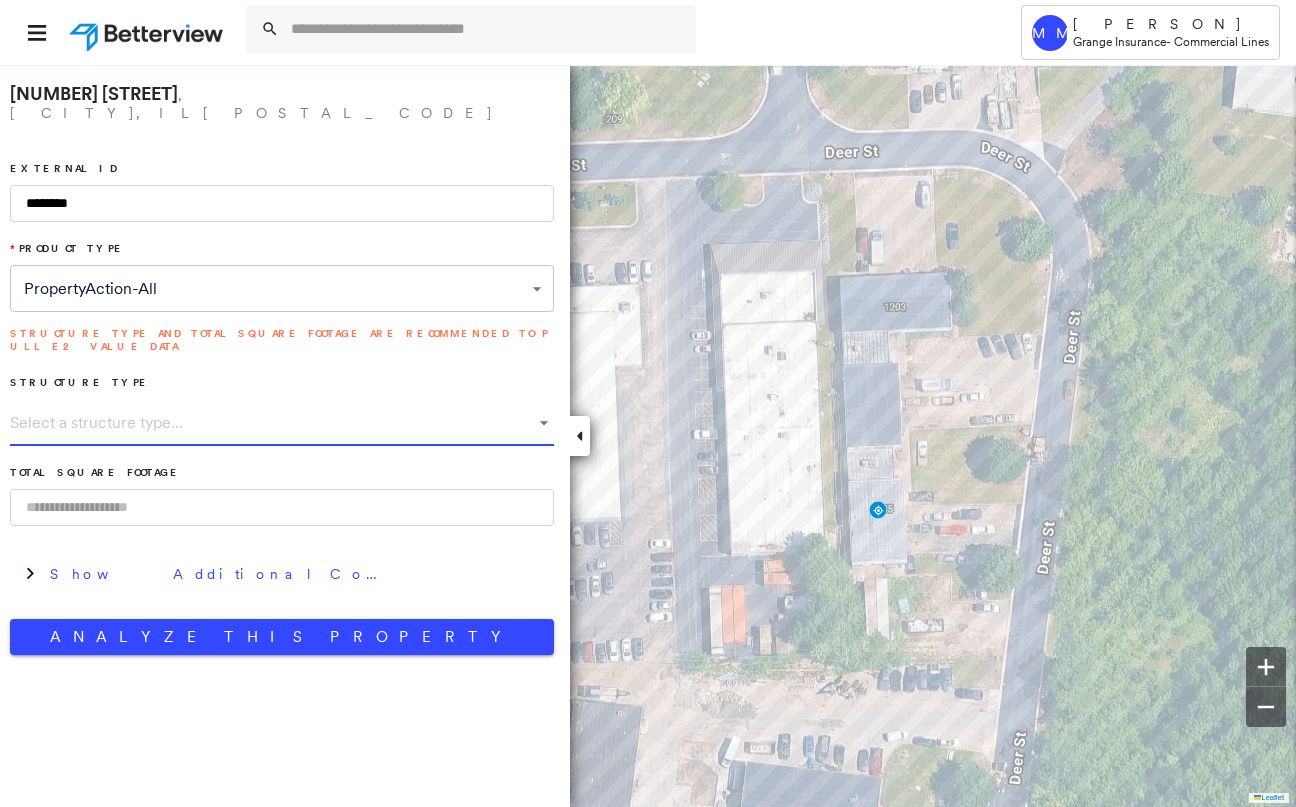 click on "**********" at bounding box center (648, 403) 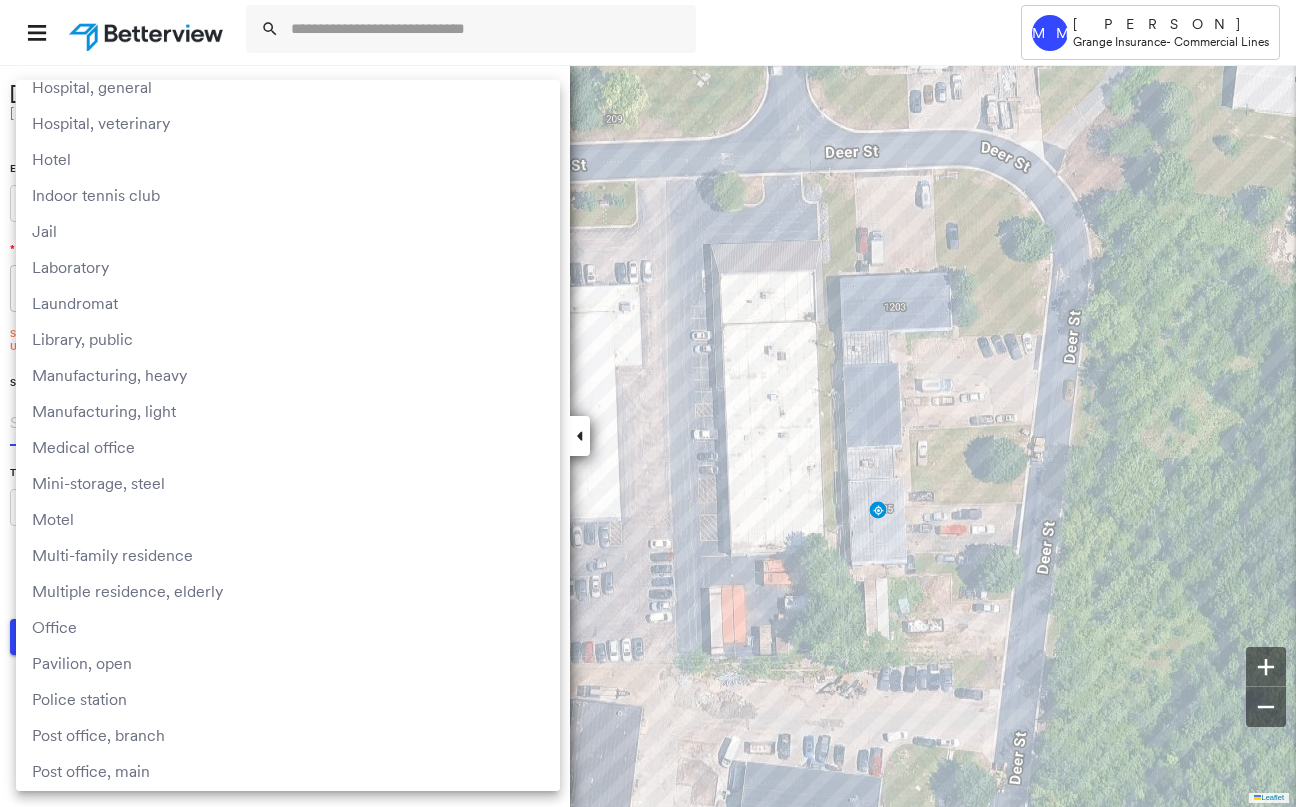 scroll, scrollTop: 1700, scrollLeft: 0, axis: vertical 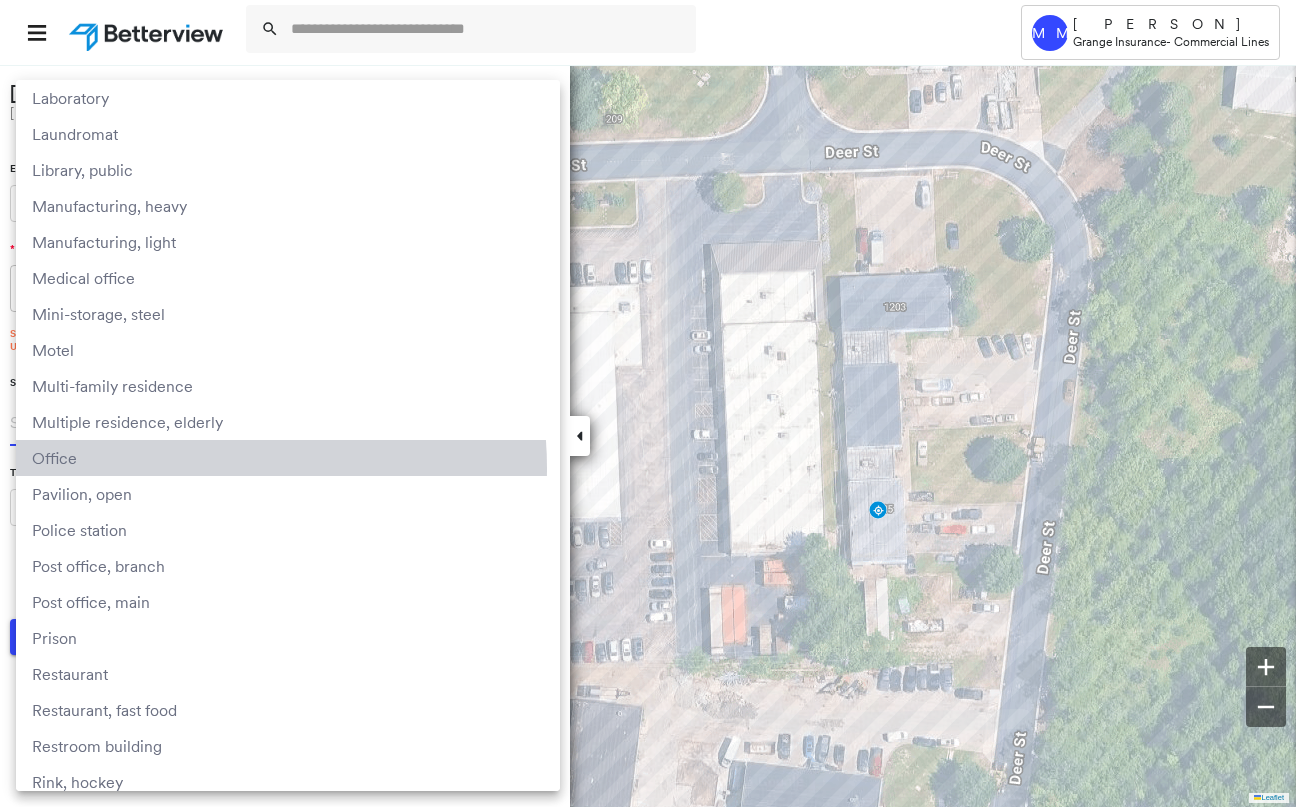 click on "Office" at bounding box center [288, 458] 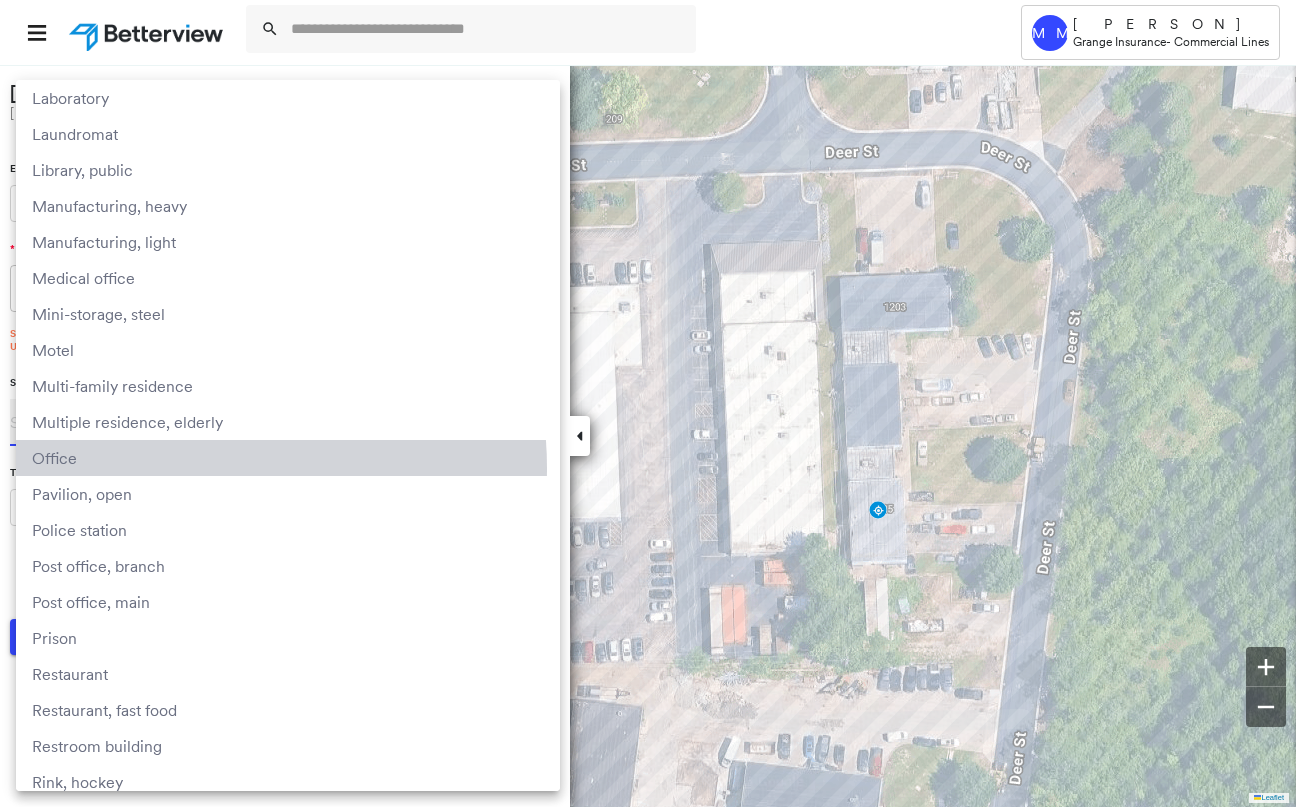 type on "******" 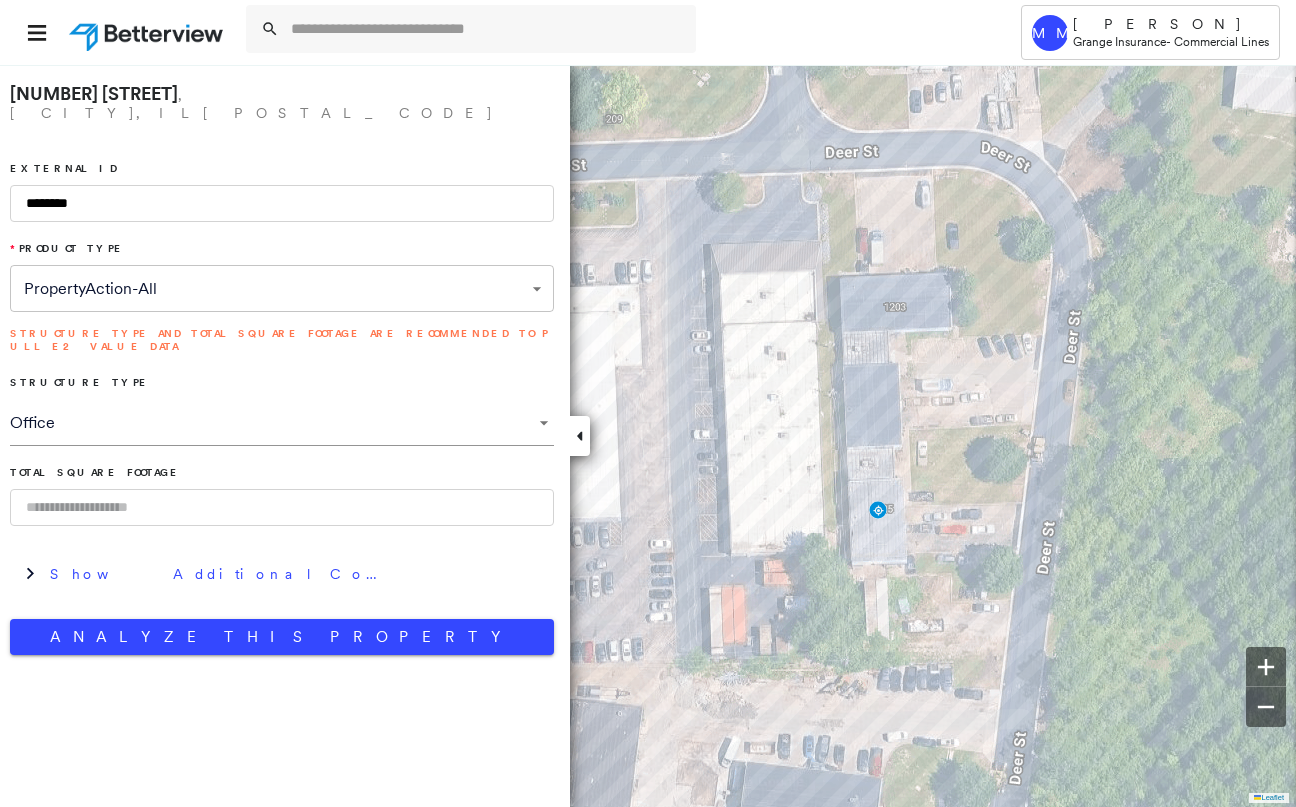 click at bounding box center (282, 507) 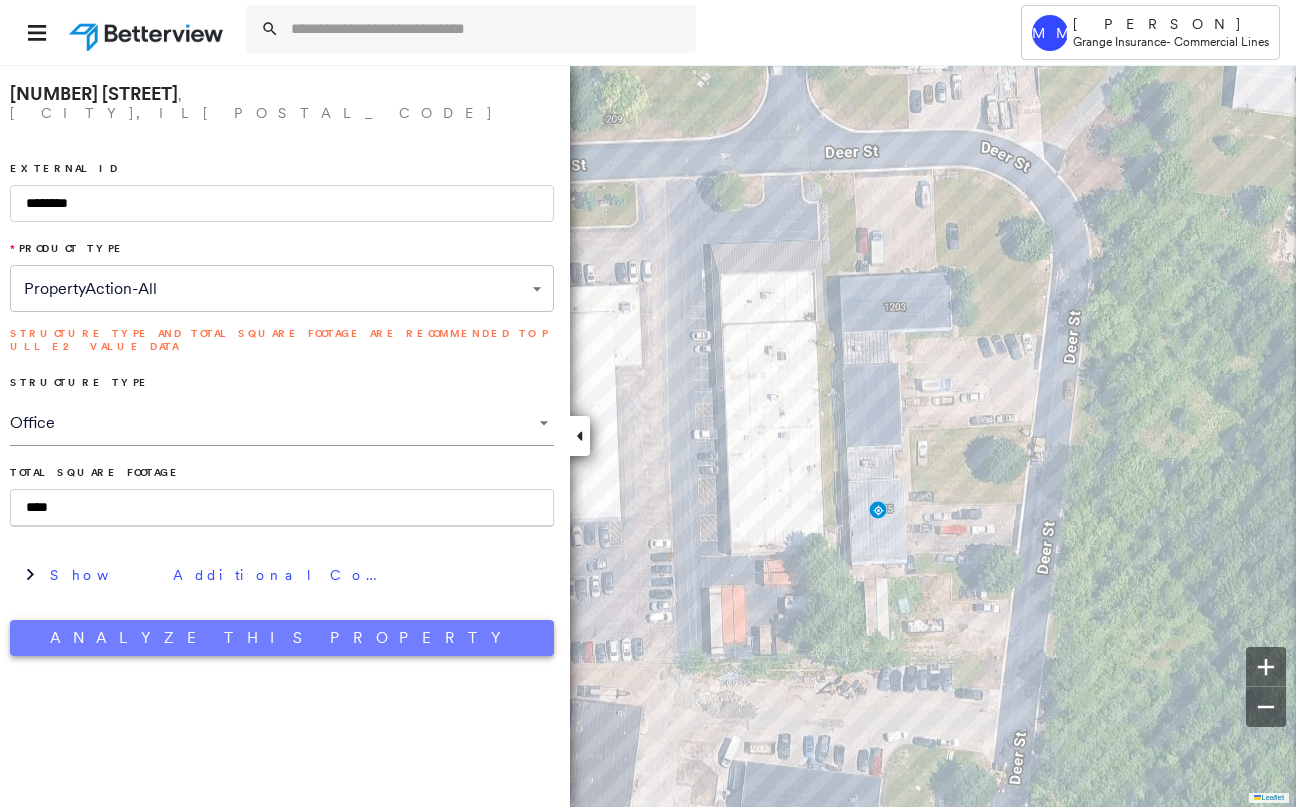 type on "****" 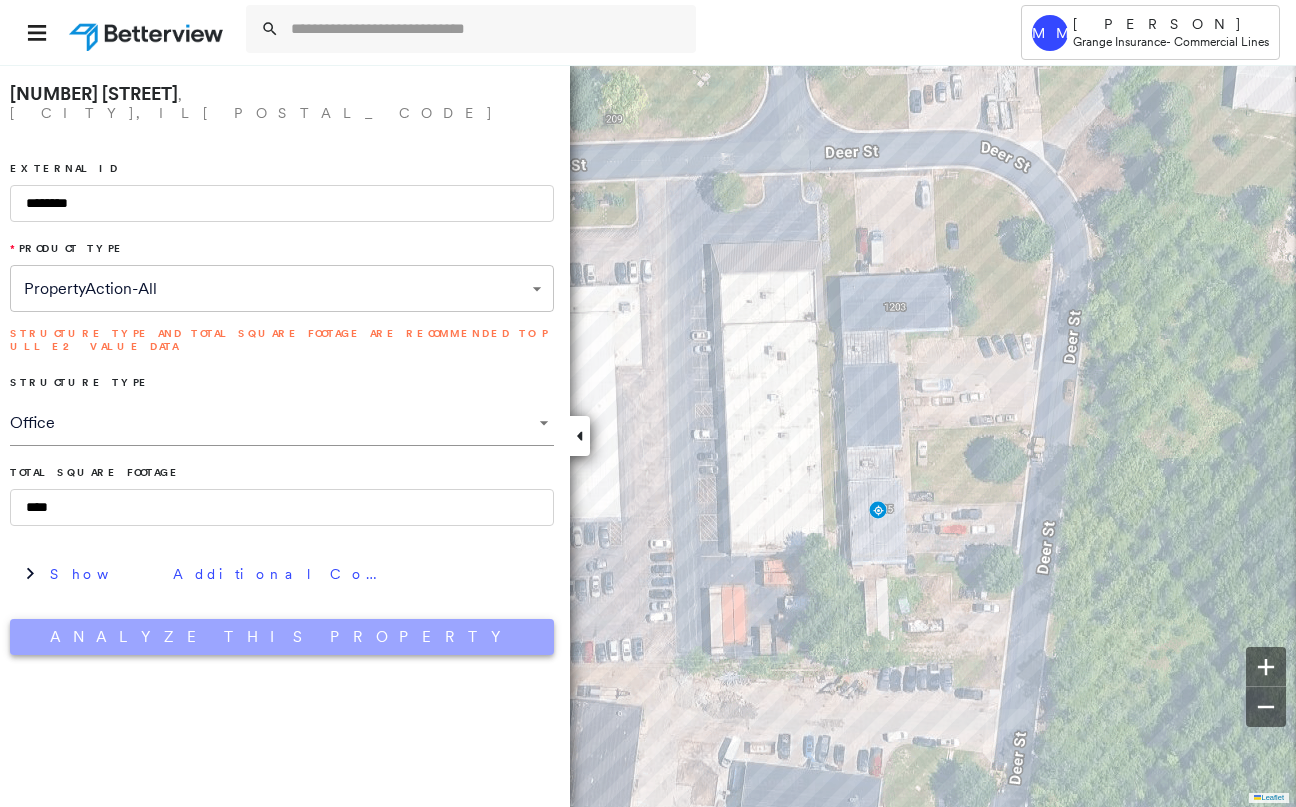 click on "Analyze This Property" at bounding box center (282, 637) 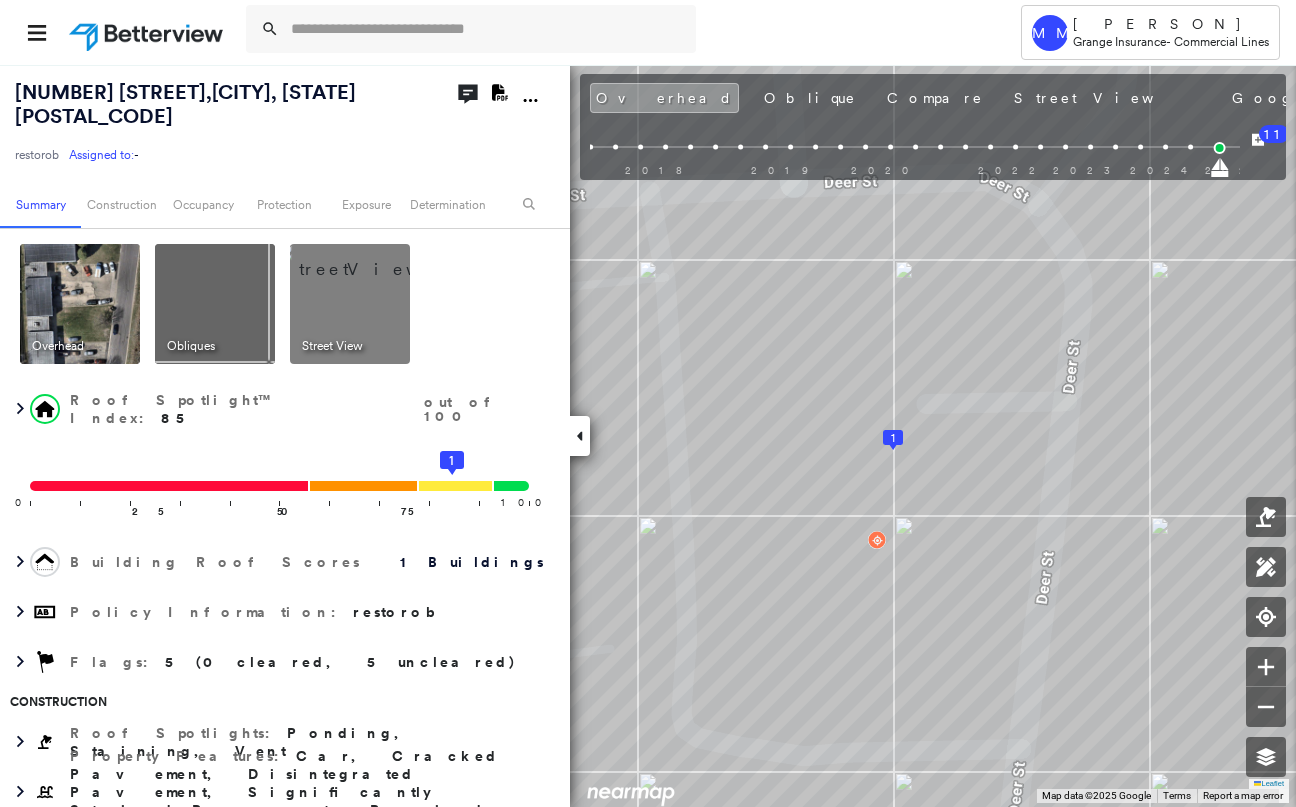 click at bounding box center [374, 259] 